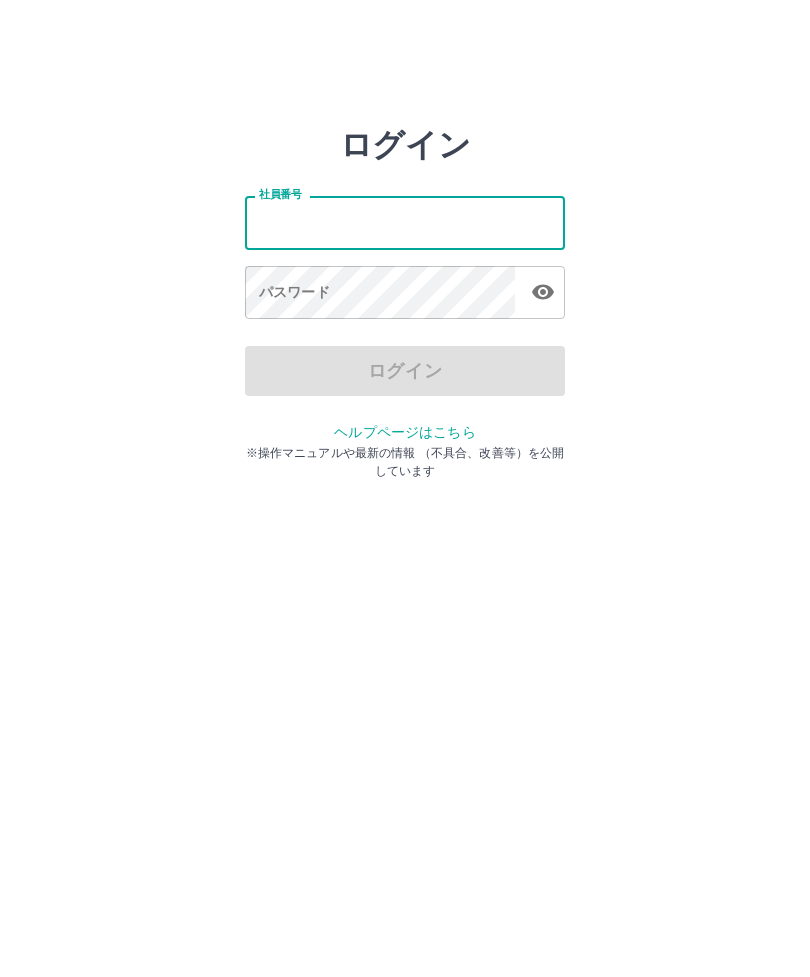 scroll, scrollTop: 0, scrollLeft: 0, axis: both 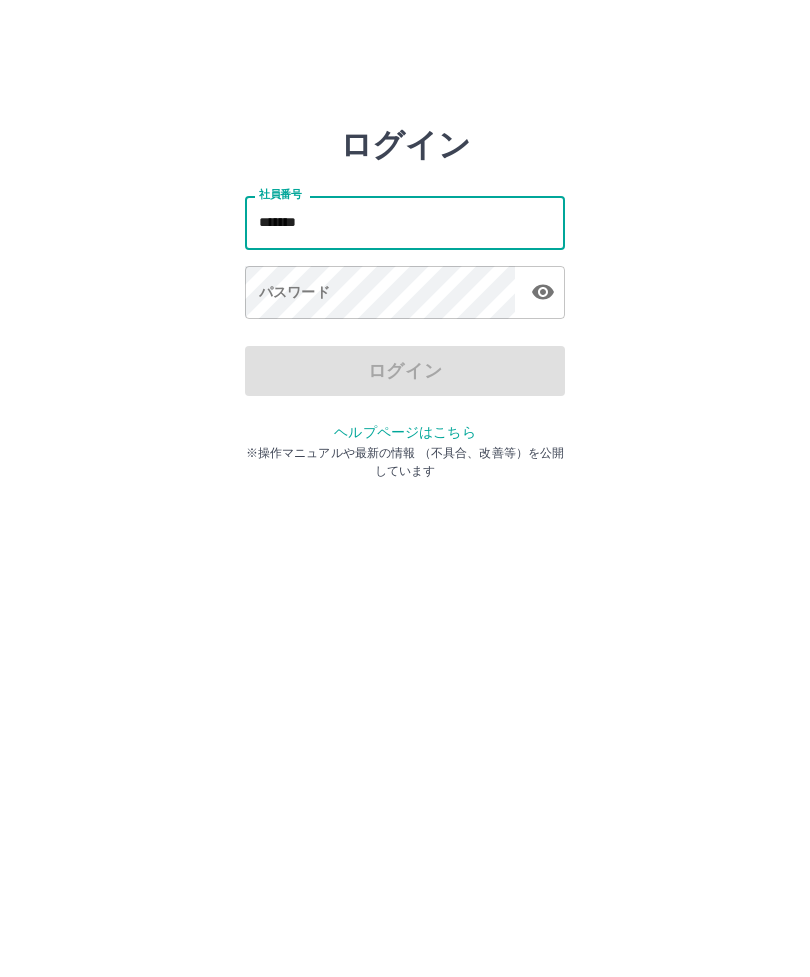 click on "パスワード パスワード" at bounding box center [405, 294] 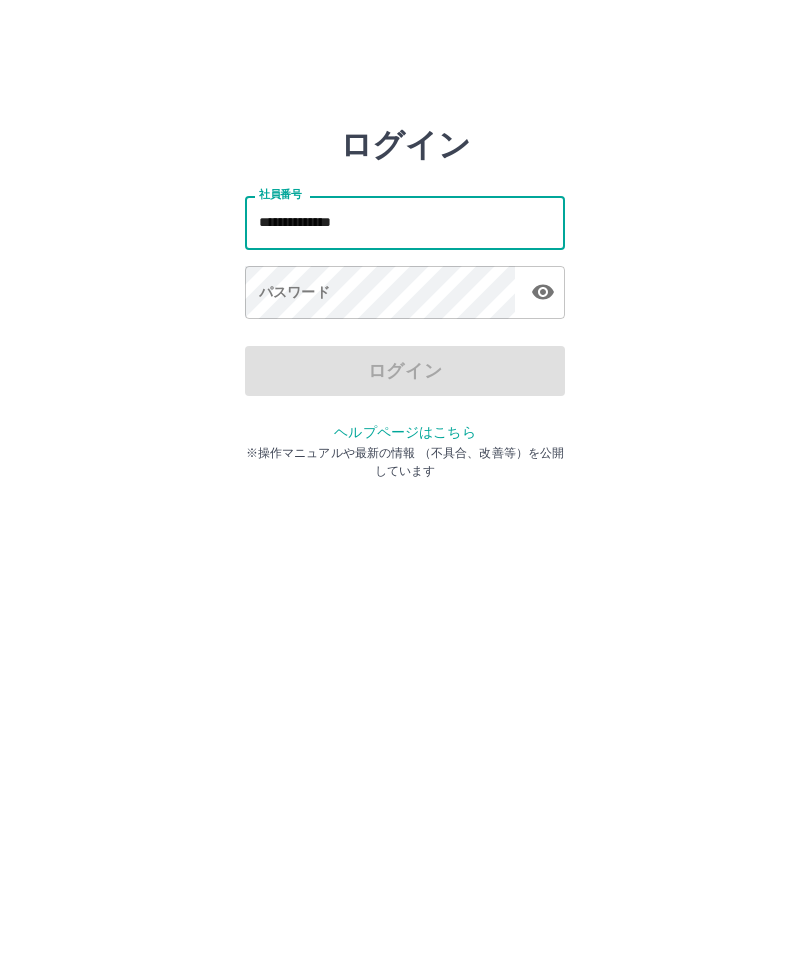 click on "ログイン" at bounding box center (405, 371) 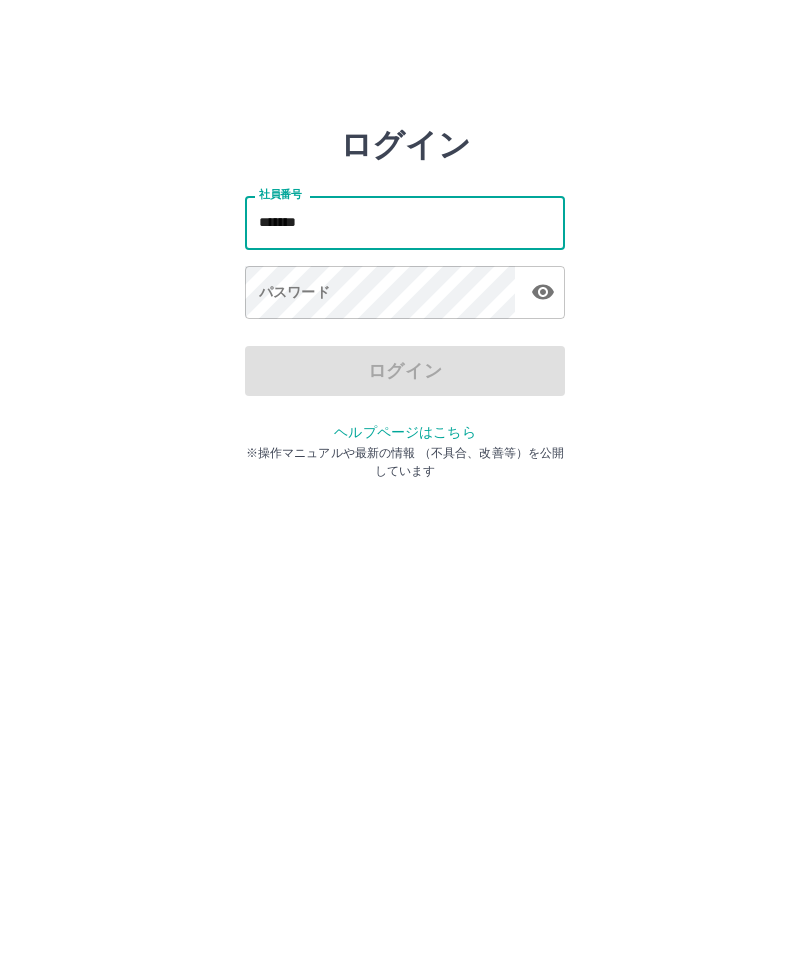 type on "*******" 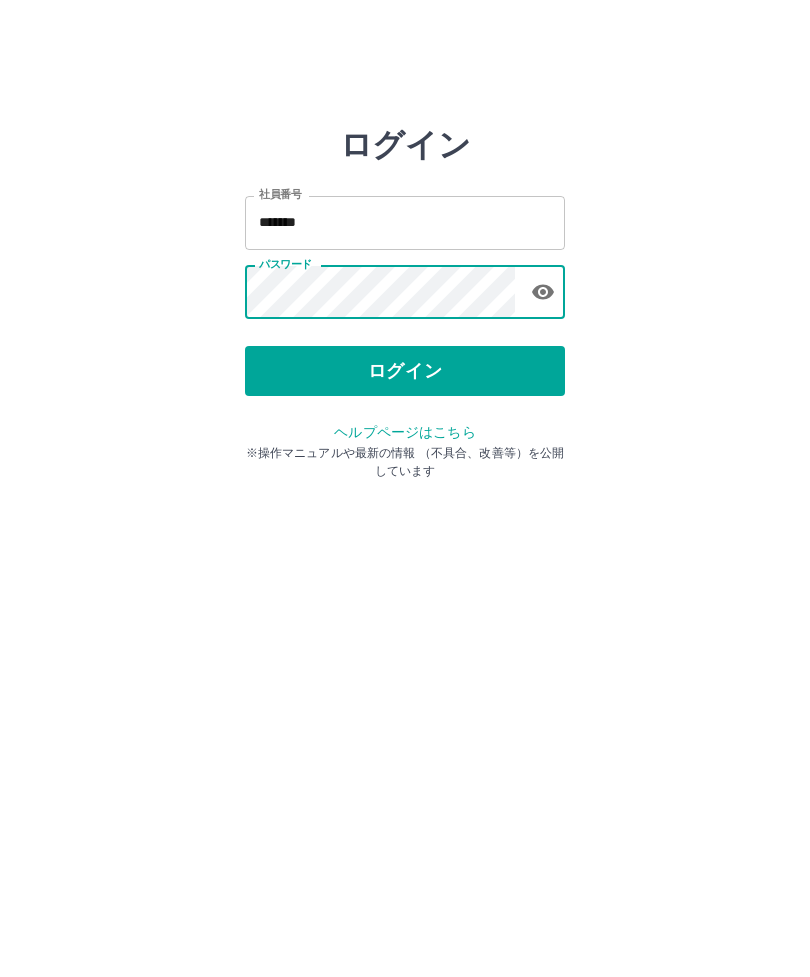 click on "ログイン" at bounding box center (405, 371) 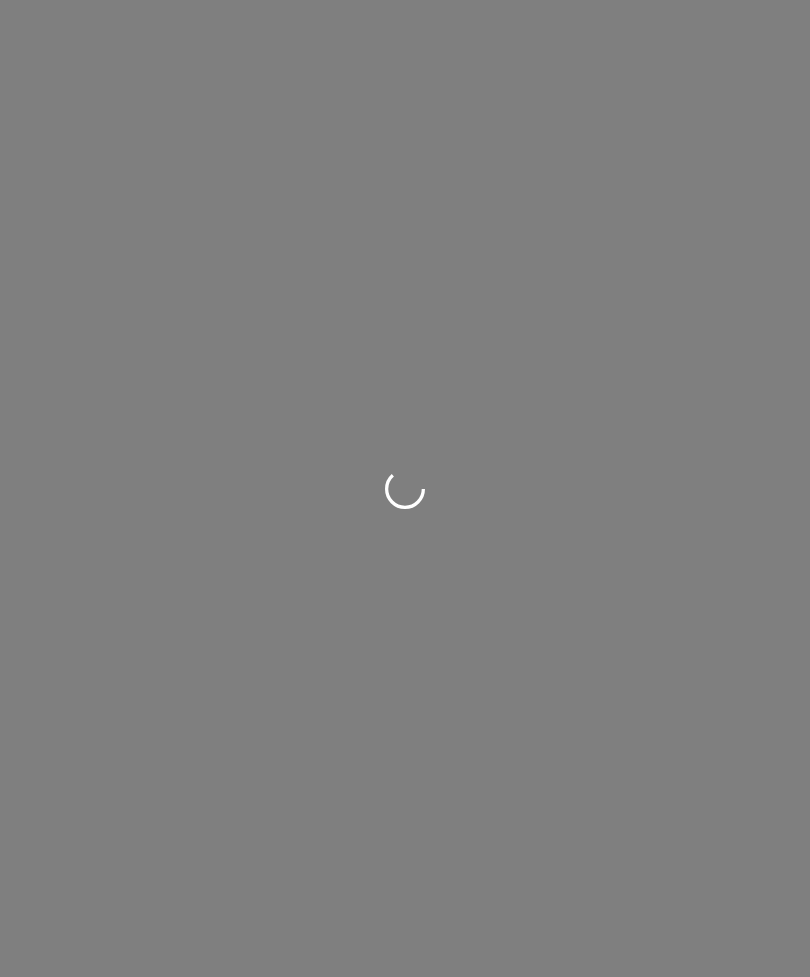 scroll, scrollTop: 0, scrollLeft: 0, axis: both 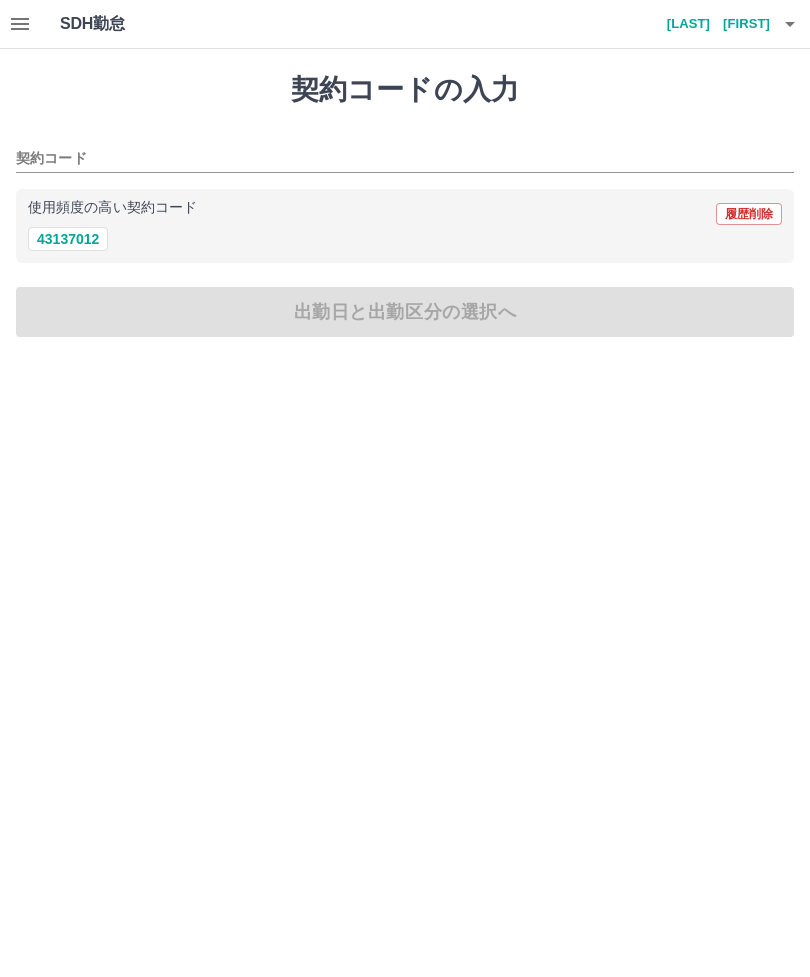 click on "43137012" at bounding box center (68, 239) 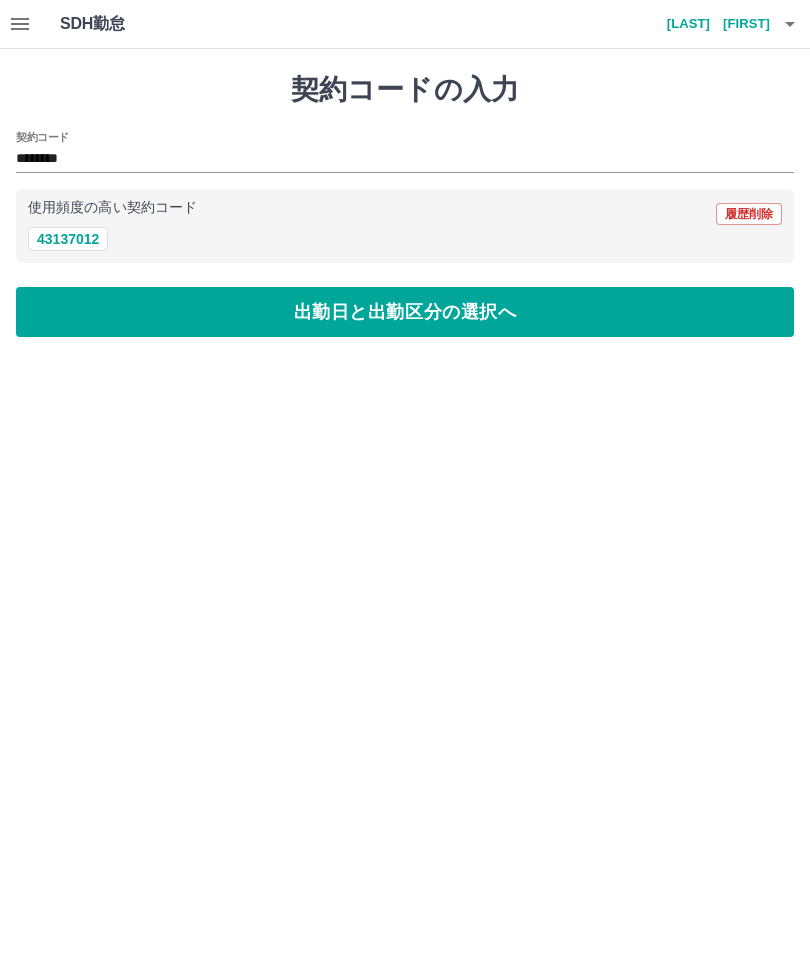click on "出勤日と出勤区分の選択へ" at bounding box center [405, 312] 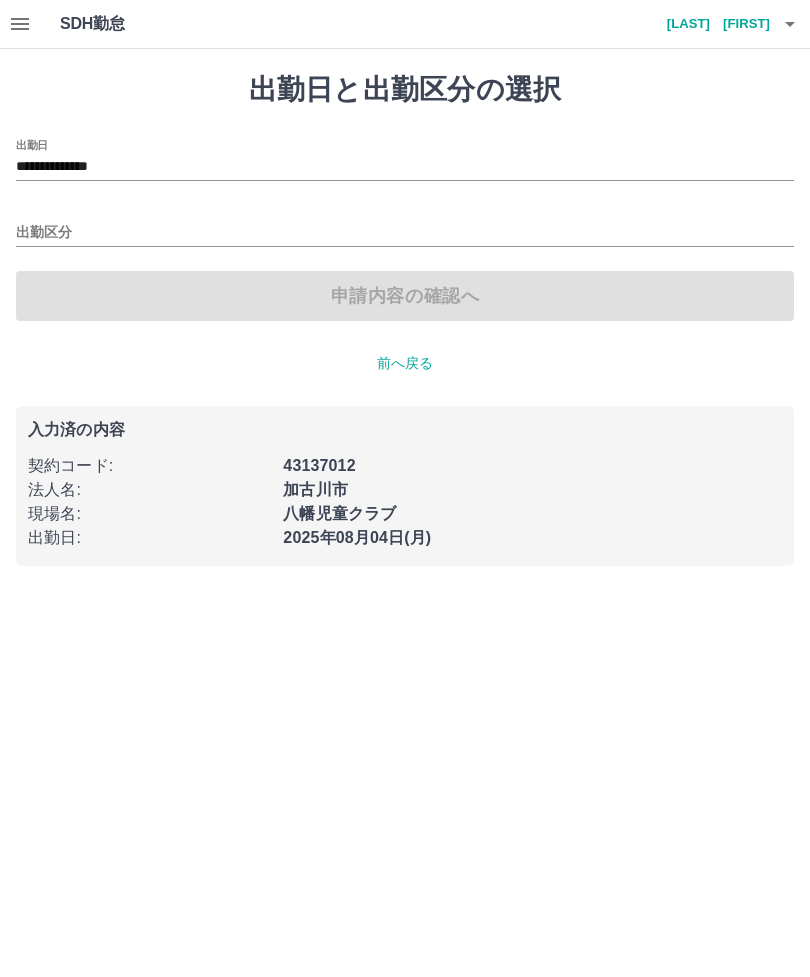 click on "出勤区分" at bounding box center [405, 233] 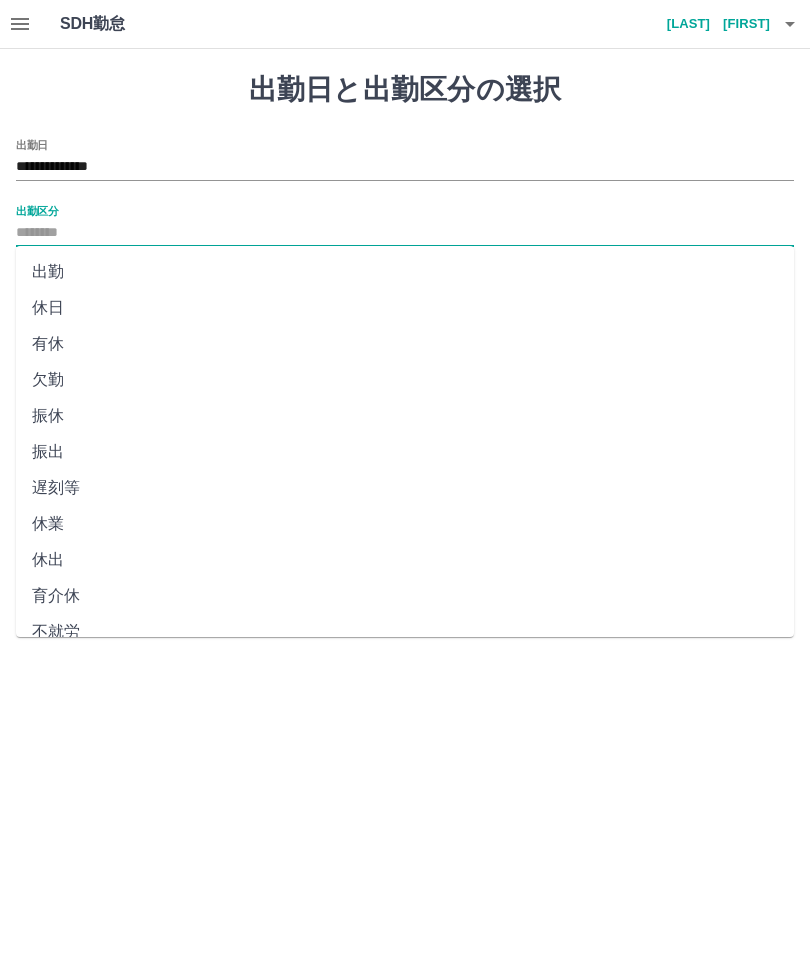 click on "出勤" at bounding box center (405, 272) 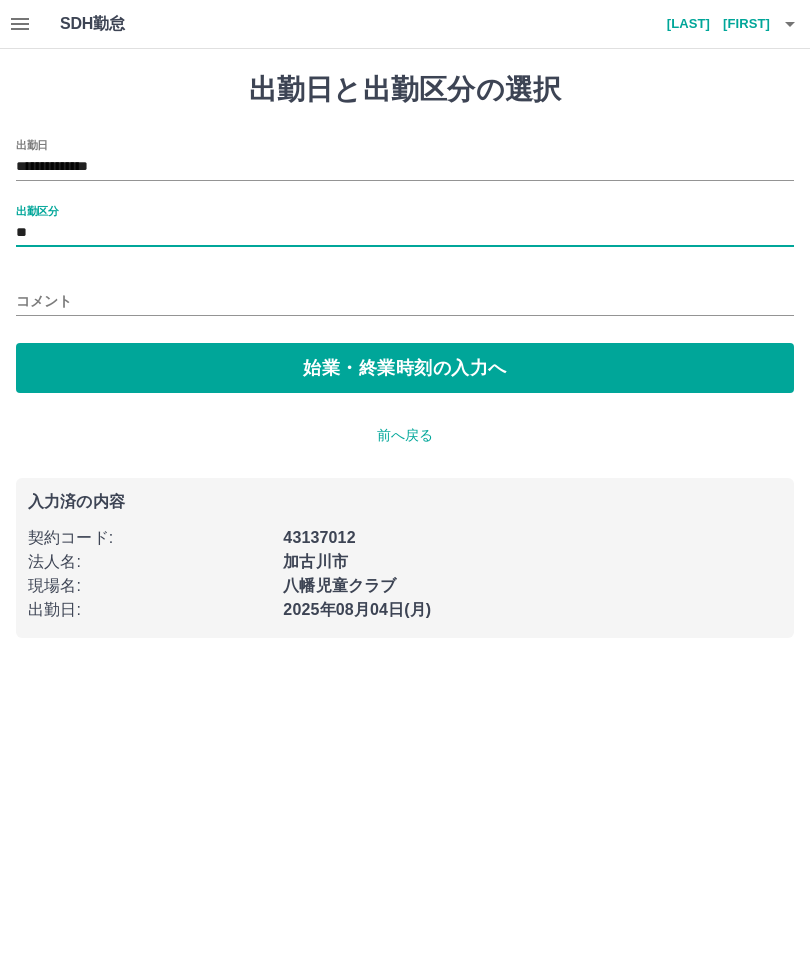 click on "始業・終業時刻の入力へ" at bounding box center [405, 368] 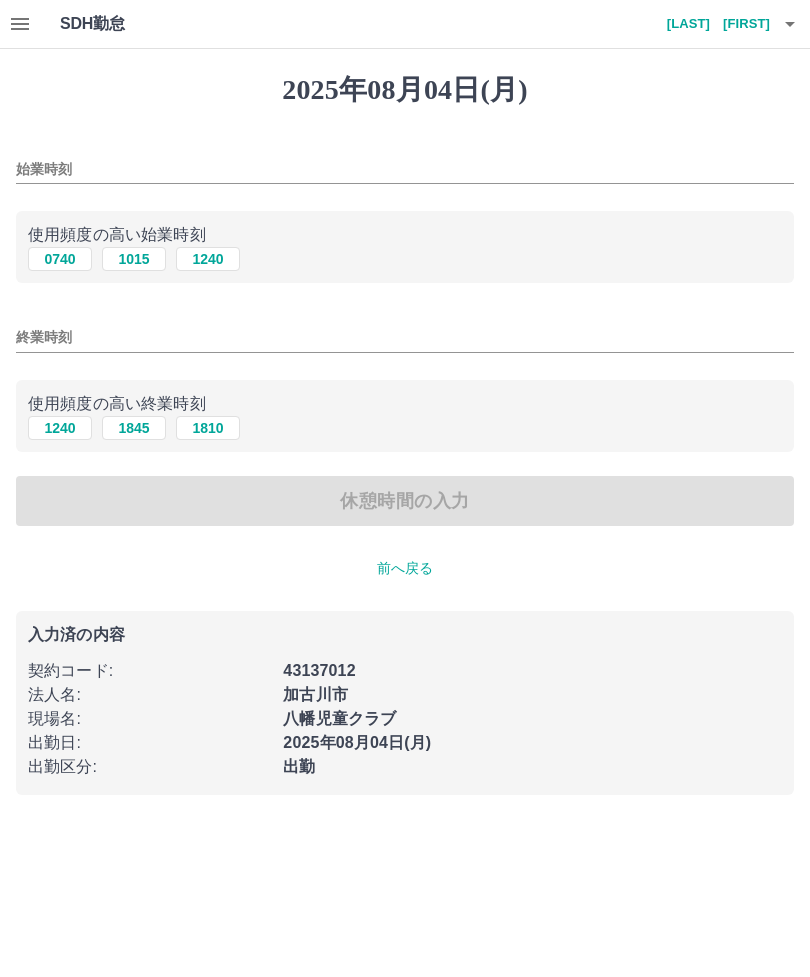 click on "1240" at bounding box center (208, 259) 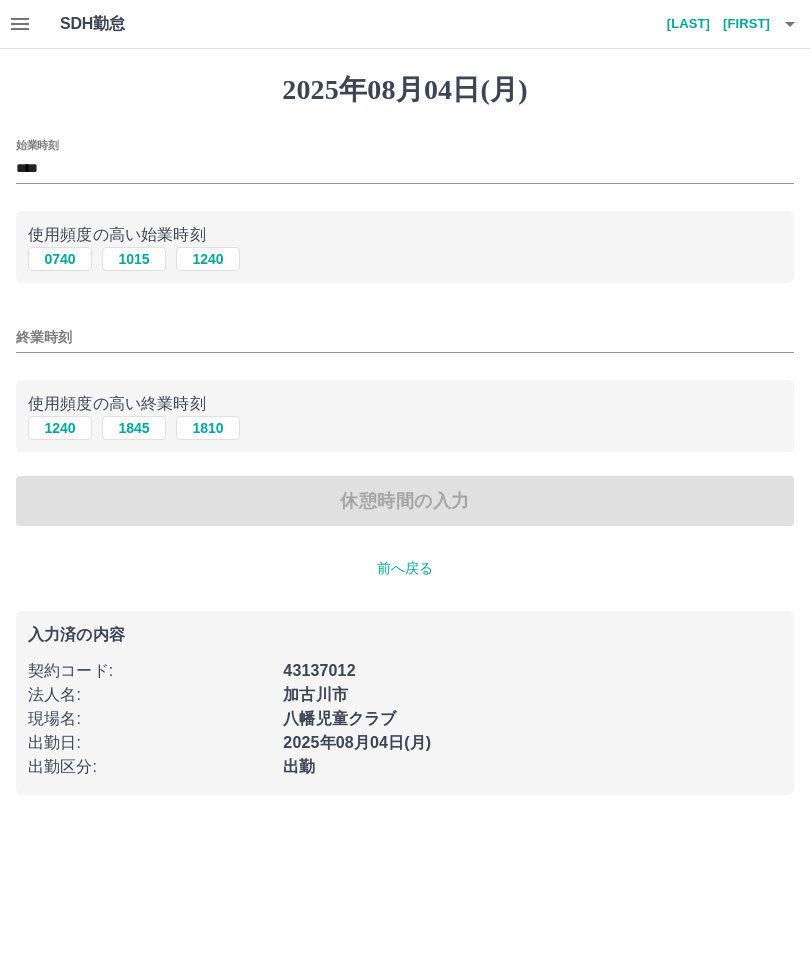click on "使用頻度の高い終業時刻" at bounding box center [405, 404] 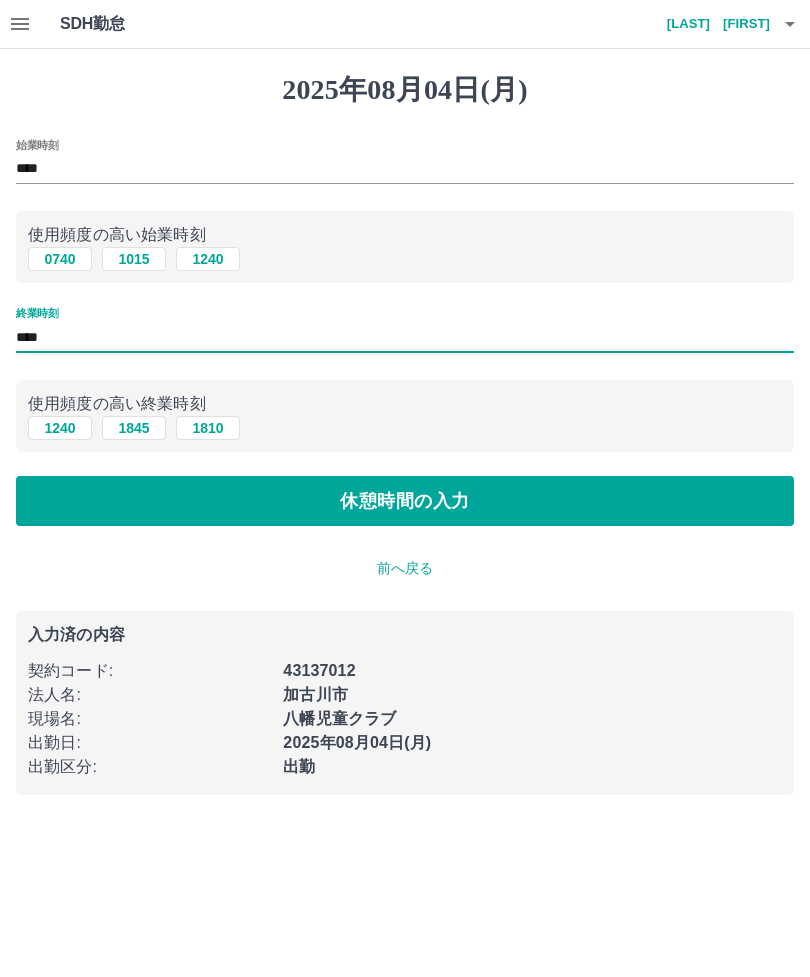 type on "****" 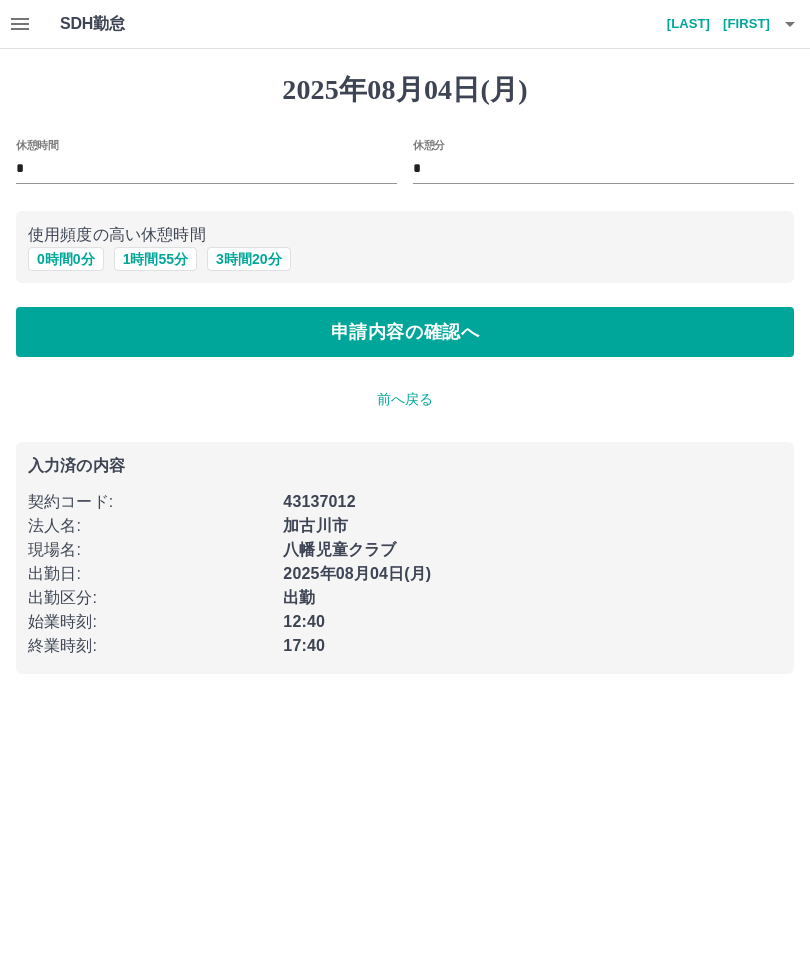 click on "申請内容の確認へ" at bounding box center (405, 332) 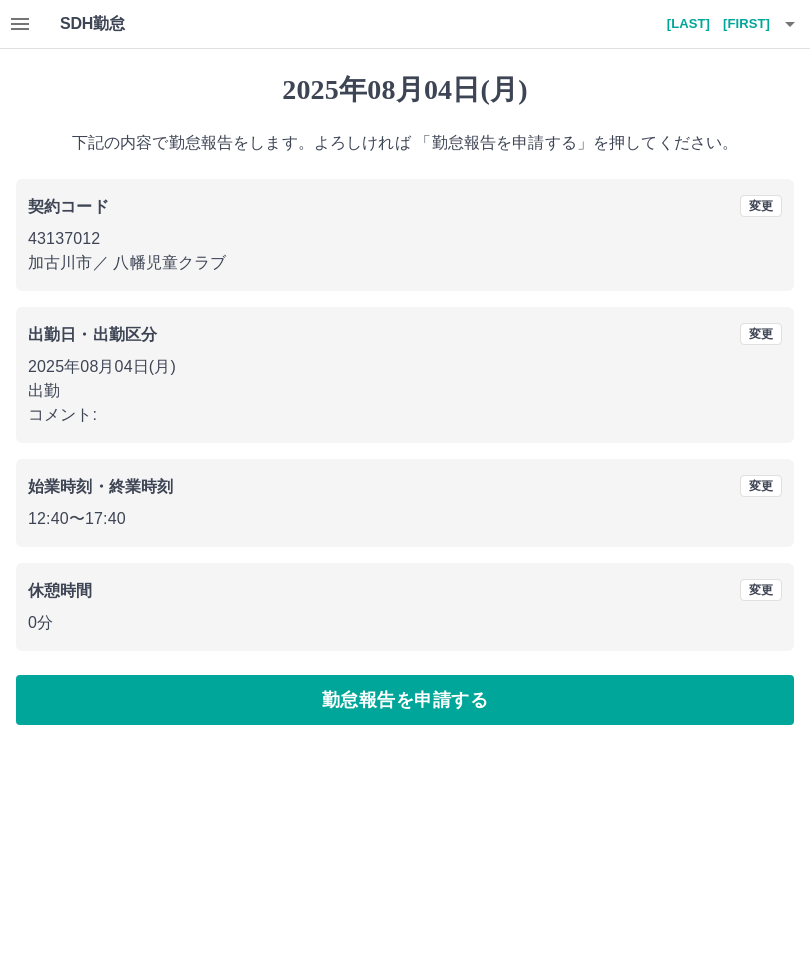 click on "勤怠報告を申請する" at bounding box center [405, 700] 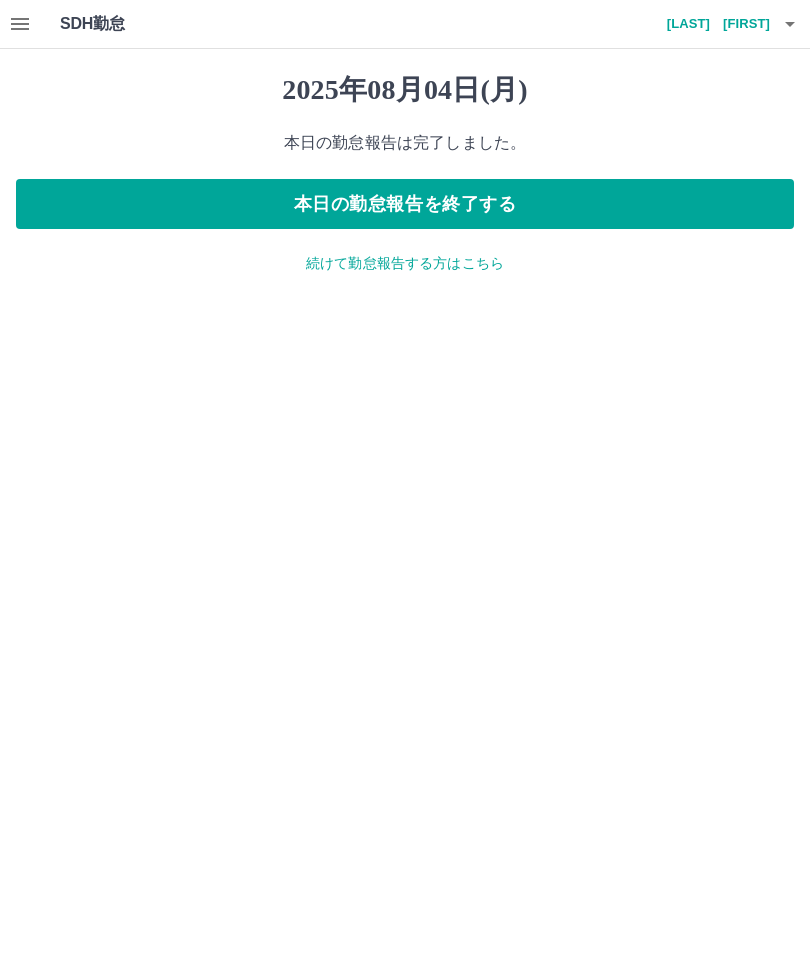click on "本日の勤怠報告を終了する" at bounding box center (405, 204) 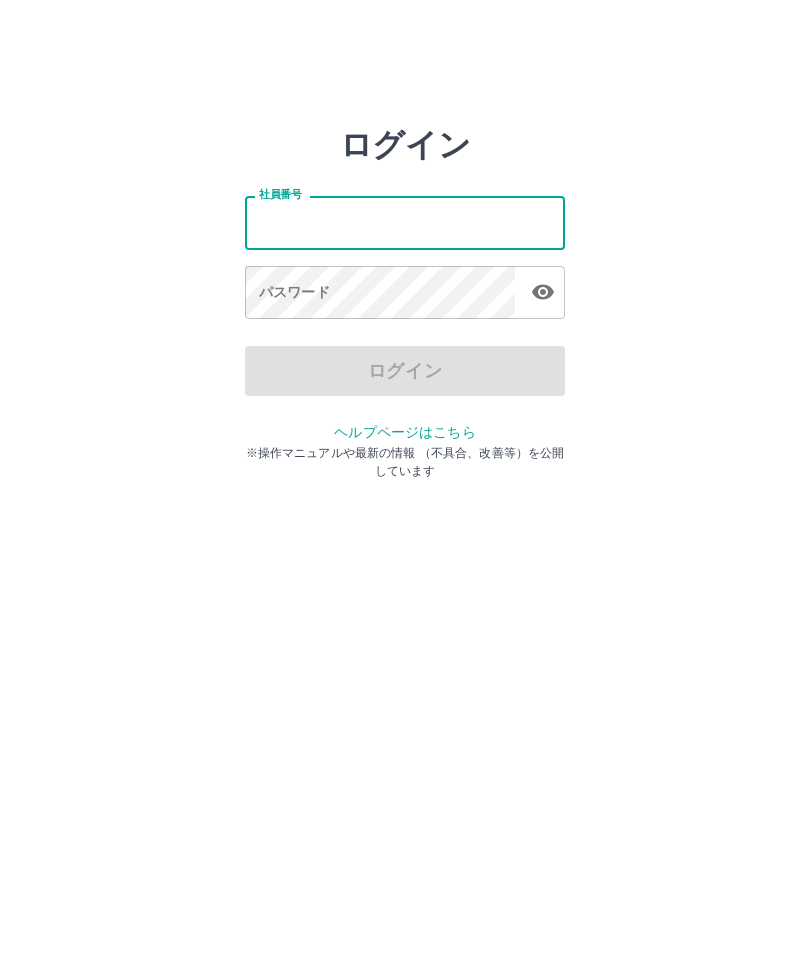 scroll, scrollTop: 0, scrollLeft: 0, axis: both 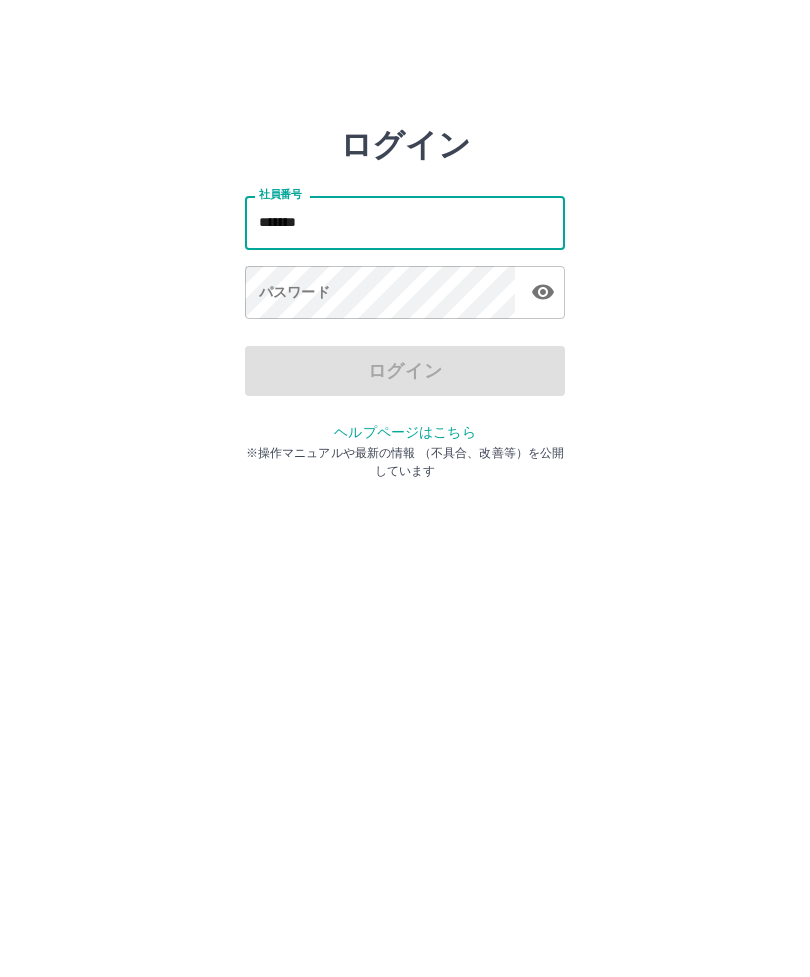 type on "*******" 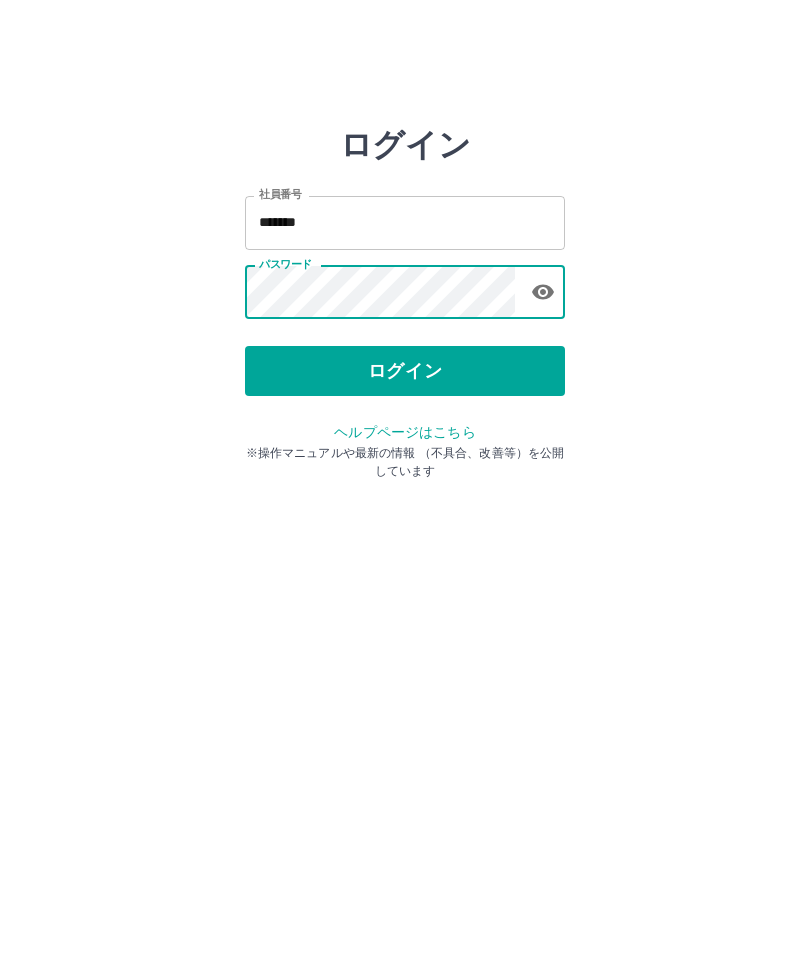 click on "ログイン" at bounding box center (405, 371) 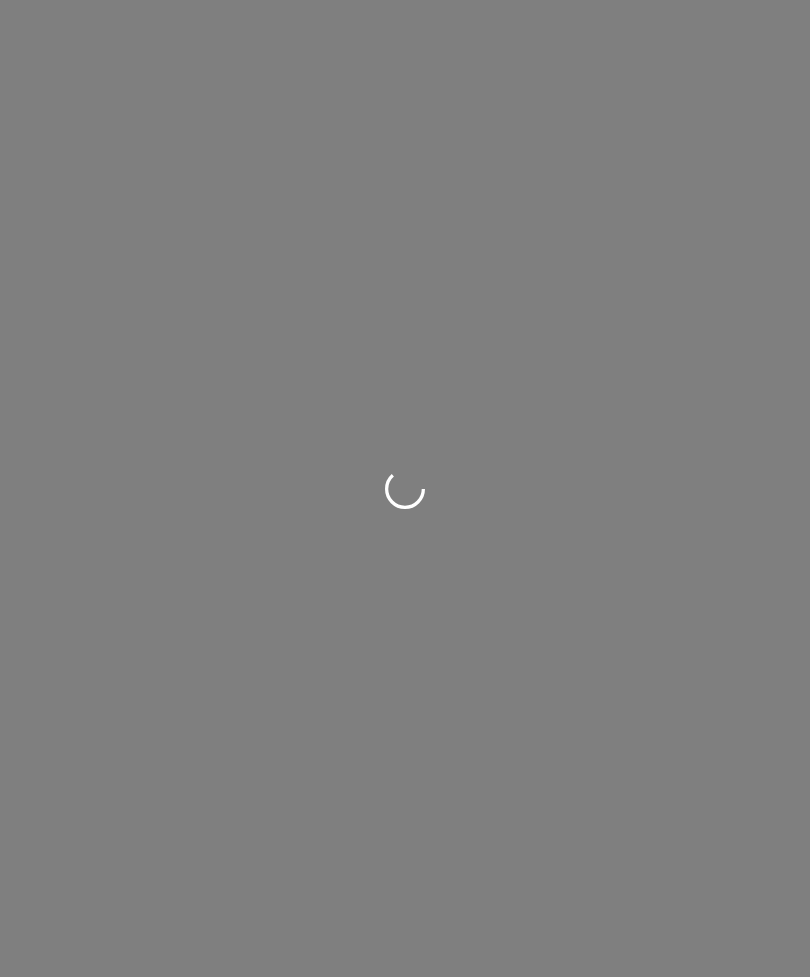 scroll, scrollTop: 0, scrollLeft: 0, axis: both 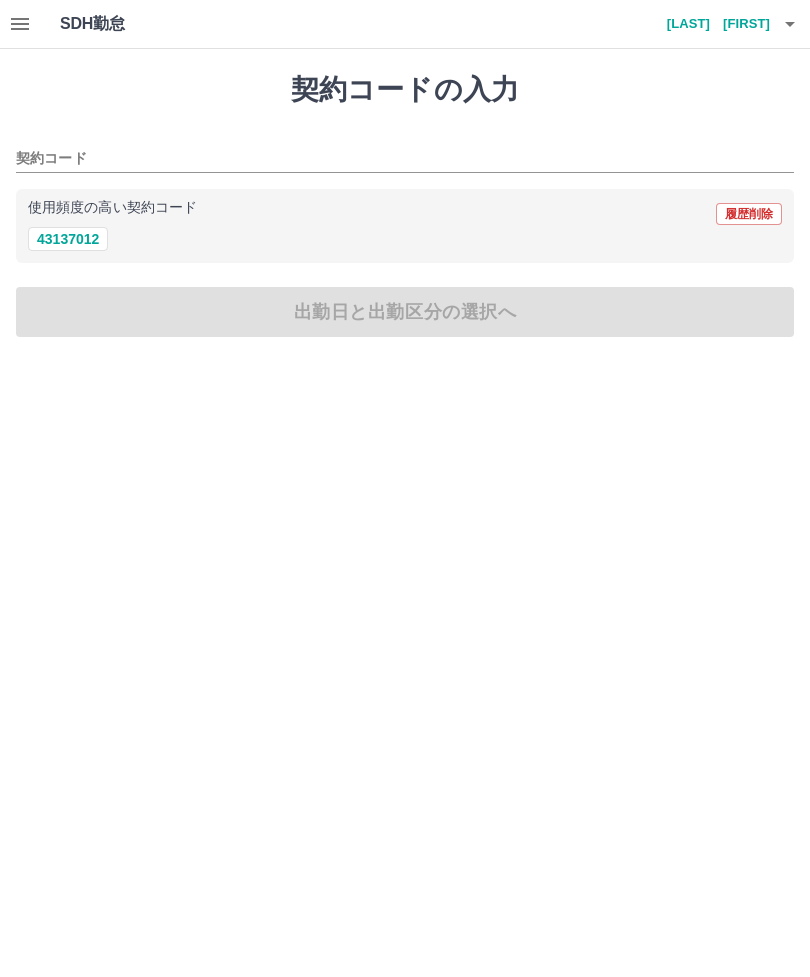 click on "43137012" at bounding box center [68, 239] 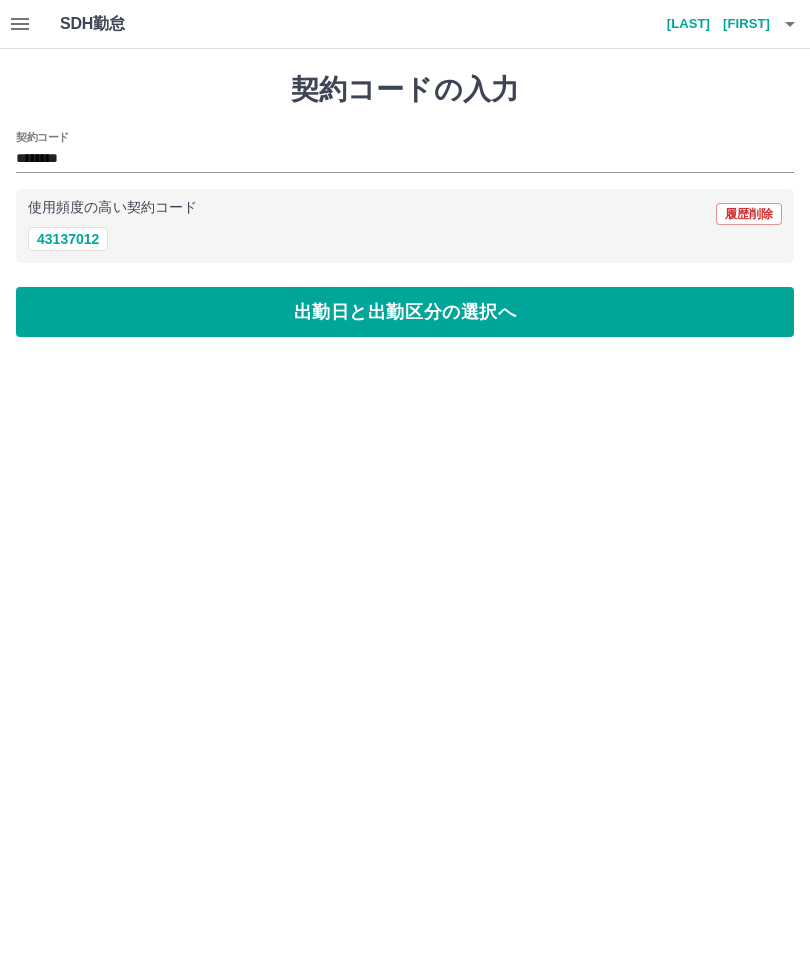 click on "出勤日と出勤区分の選択へ" at bounding box center [405, 312] 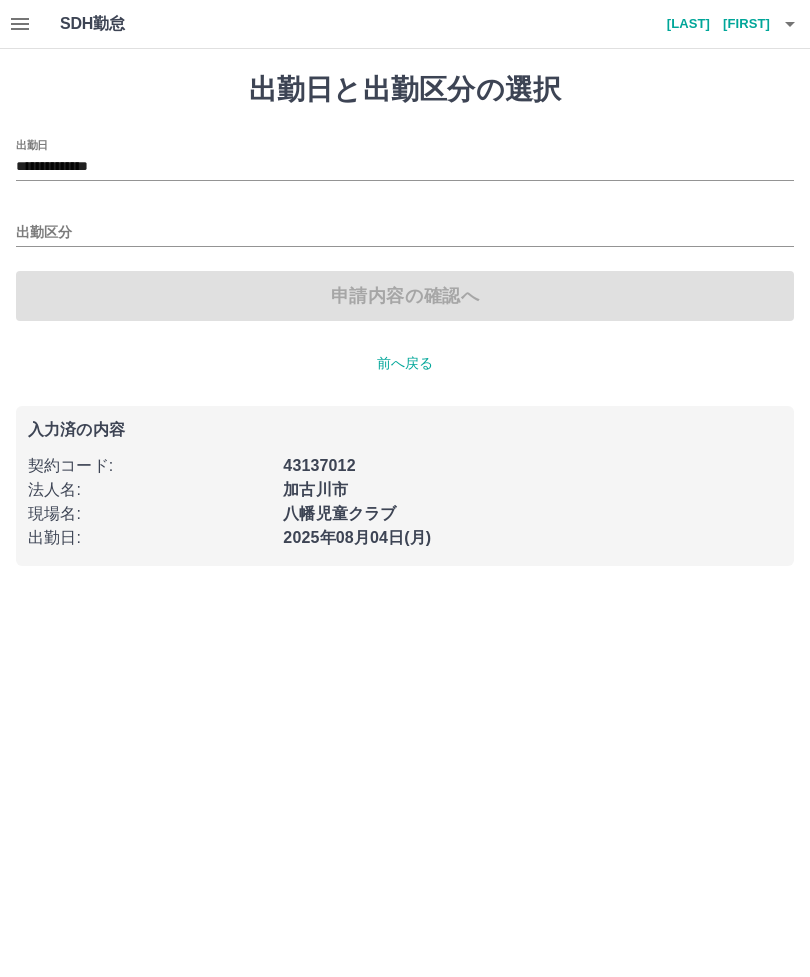 click on "出勤区分" at bounding box center [405, 233] 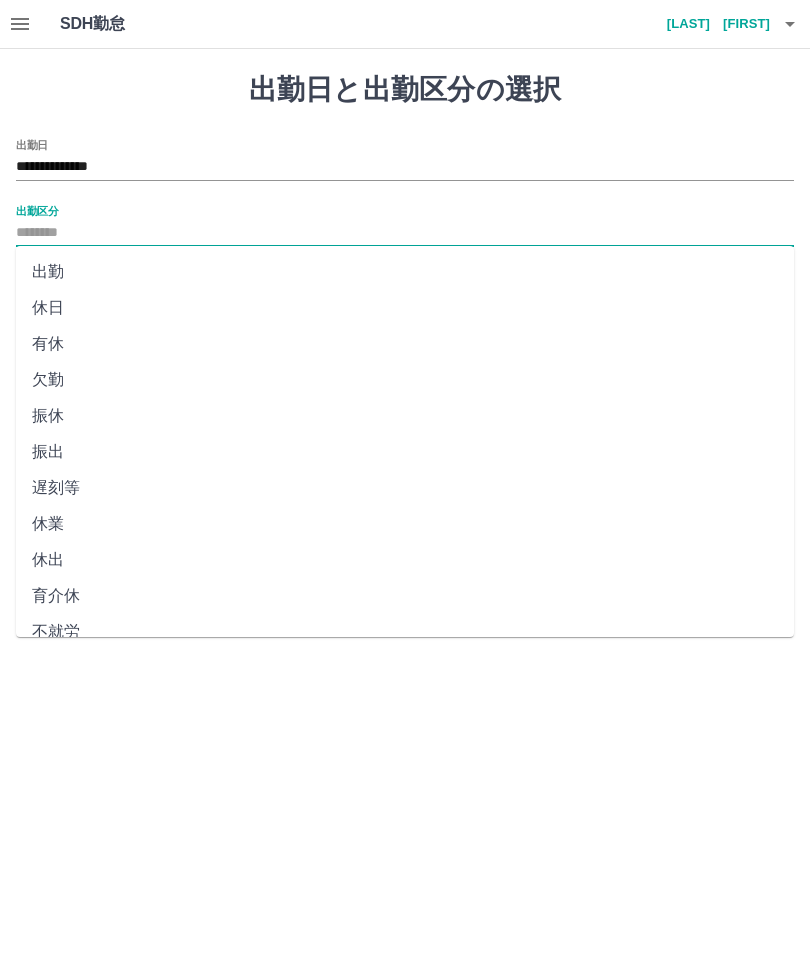 click on "出勤" at bounding box center [405, 272] 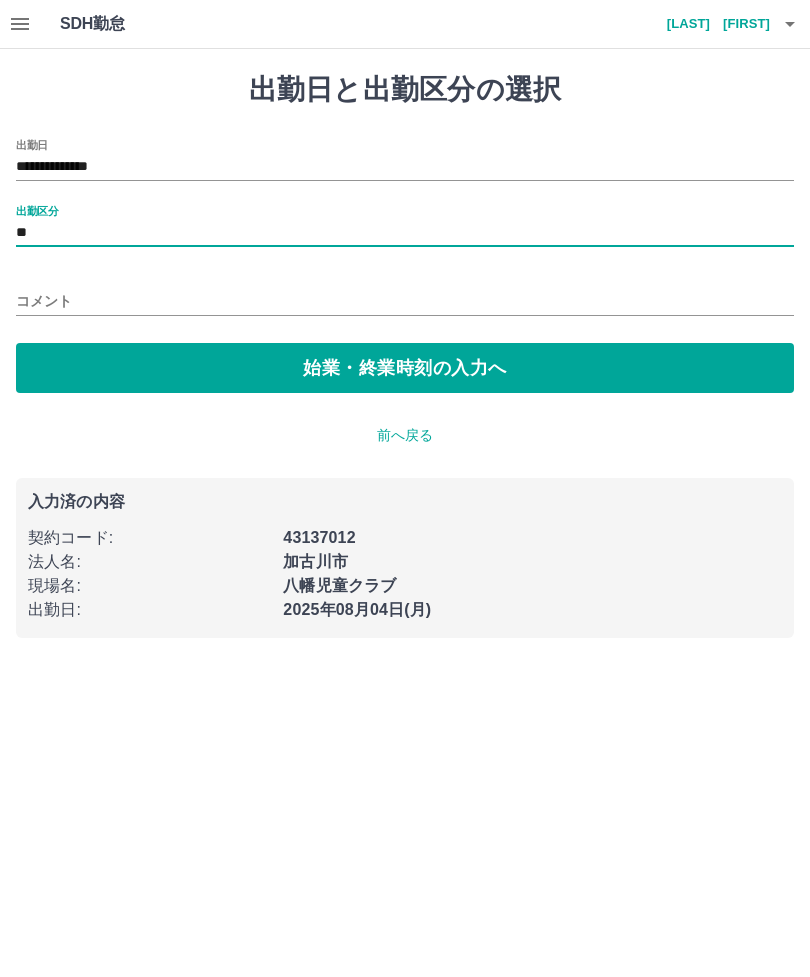 click on "始業・終業時刻の入力へ" at bounding box center (405, 368) 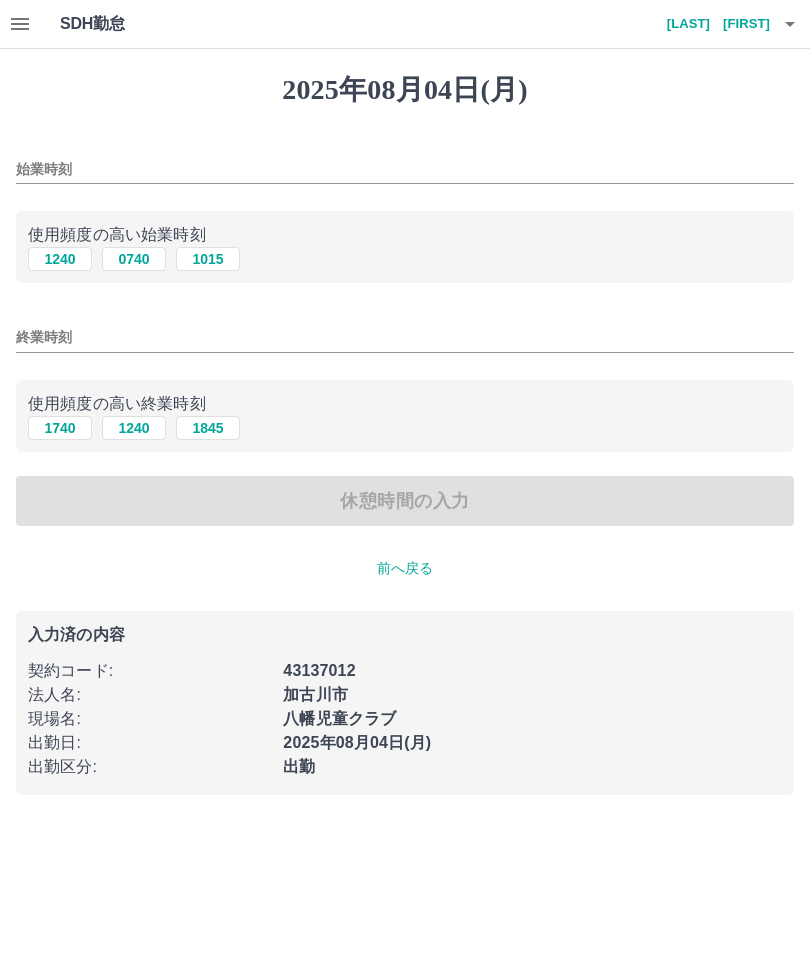 click on "1240" at bounding box center (60, 259) 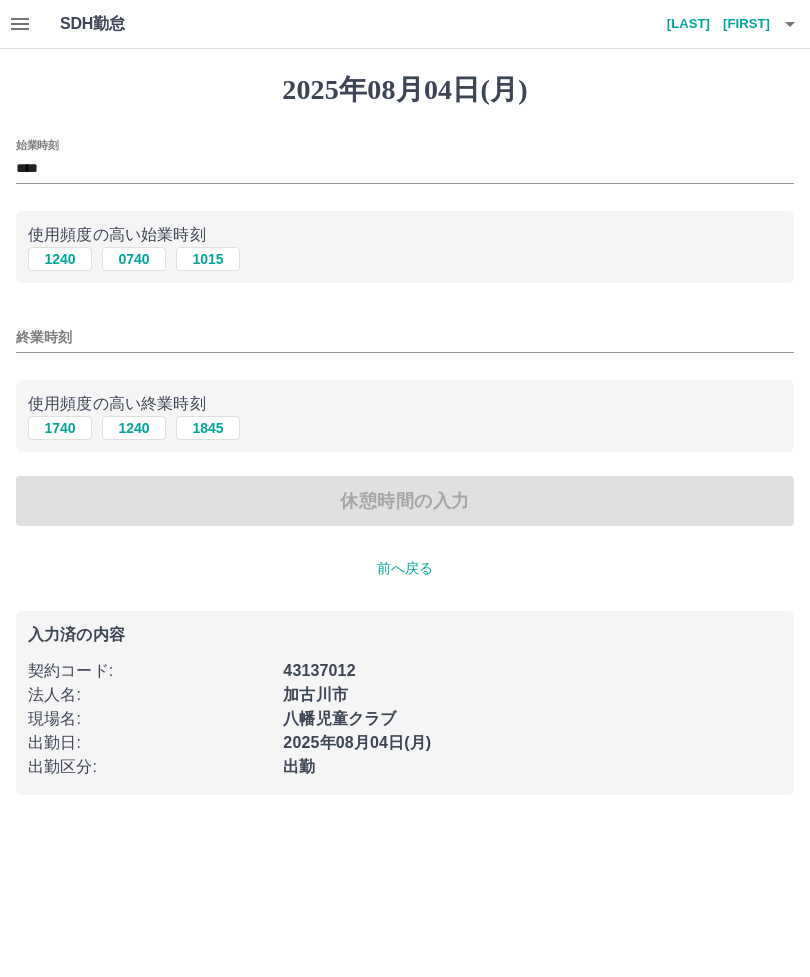 click on "終業時刻" at bounding box center [405, 337] 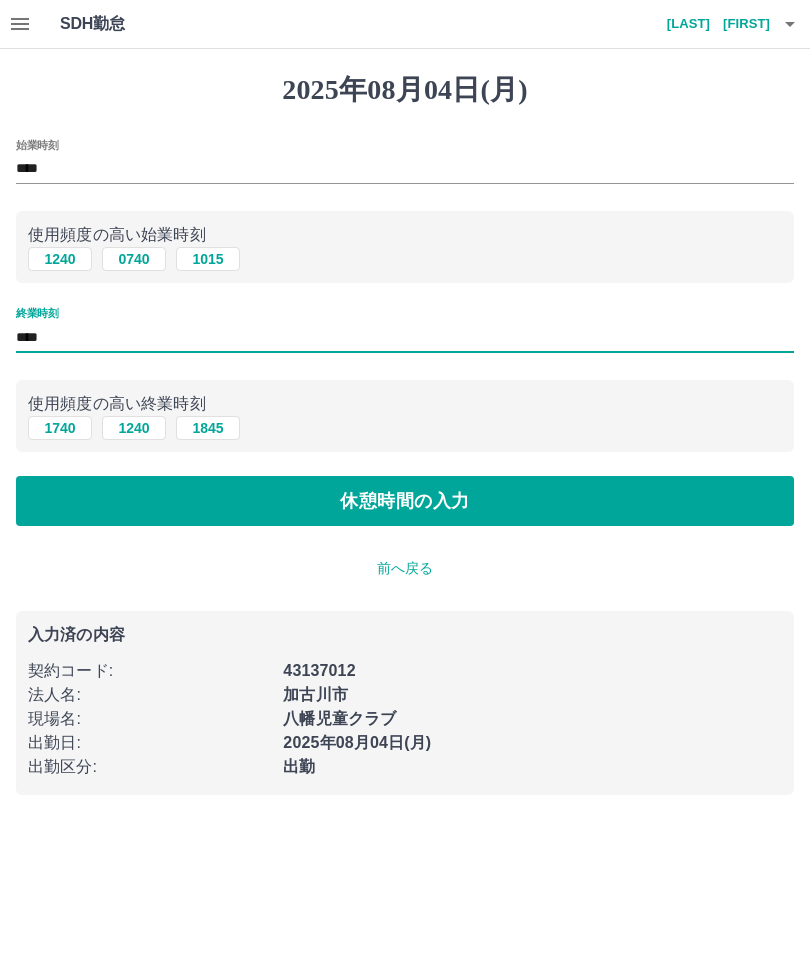 type on "****" 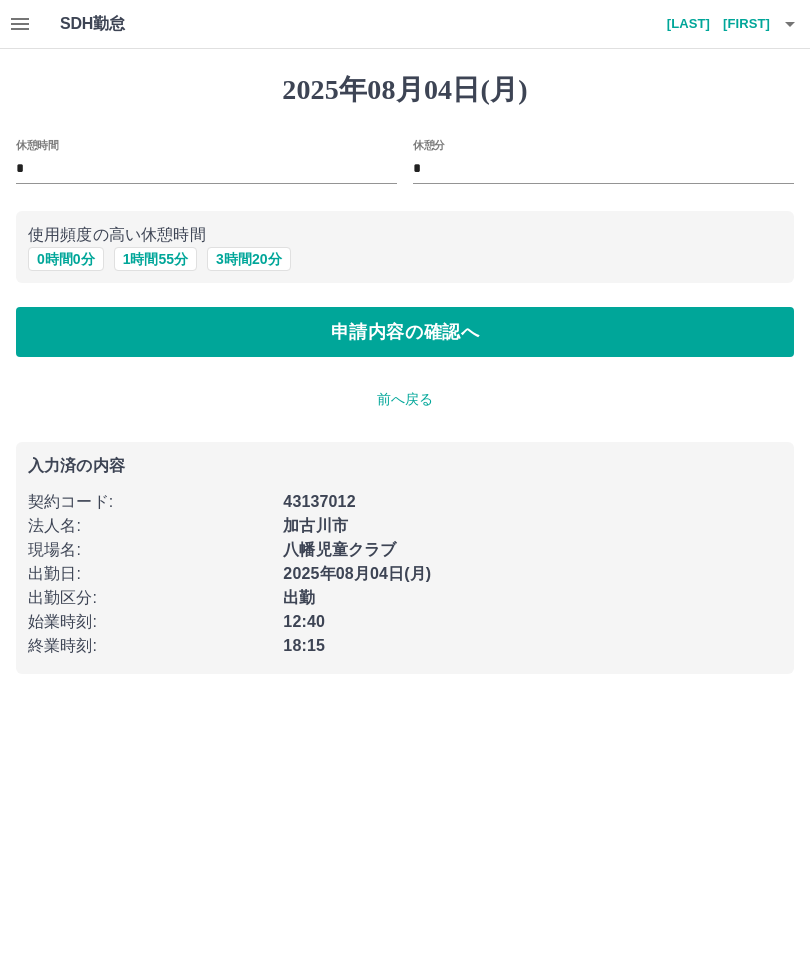 click on "申請内容の確認へ" at bounding box center (405, 332) 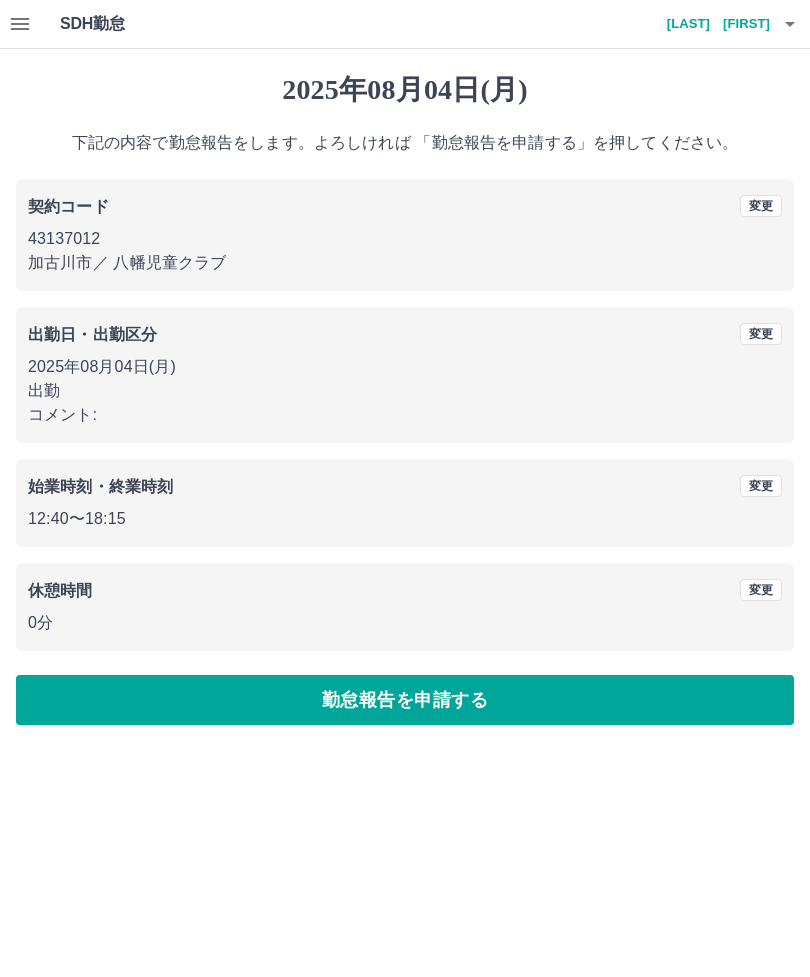 click on "勤怠報告を申請する" at bounding box center (405, 700) 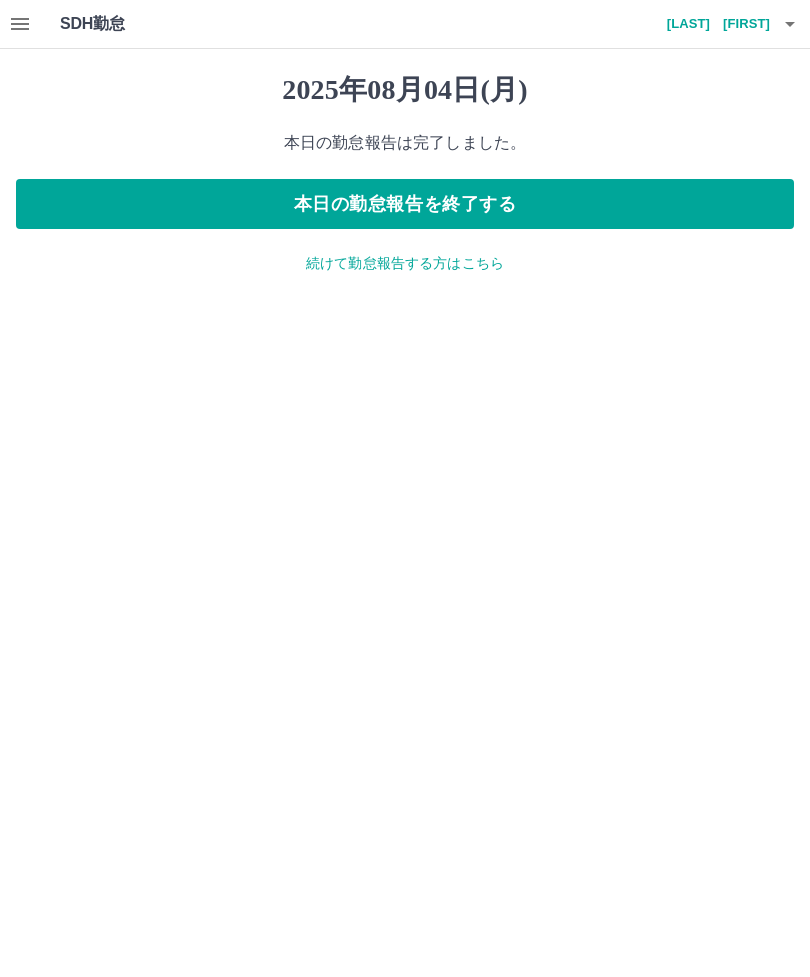 click on "本日の勤怠報告を終了する" at bounding box center (405, 204) 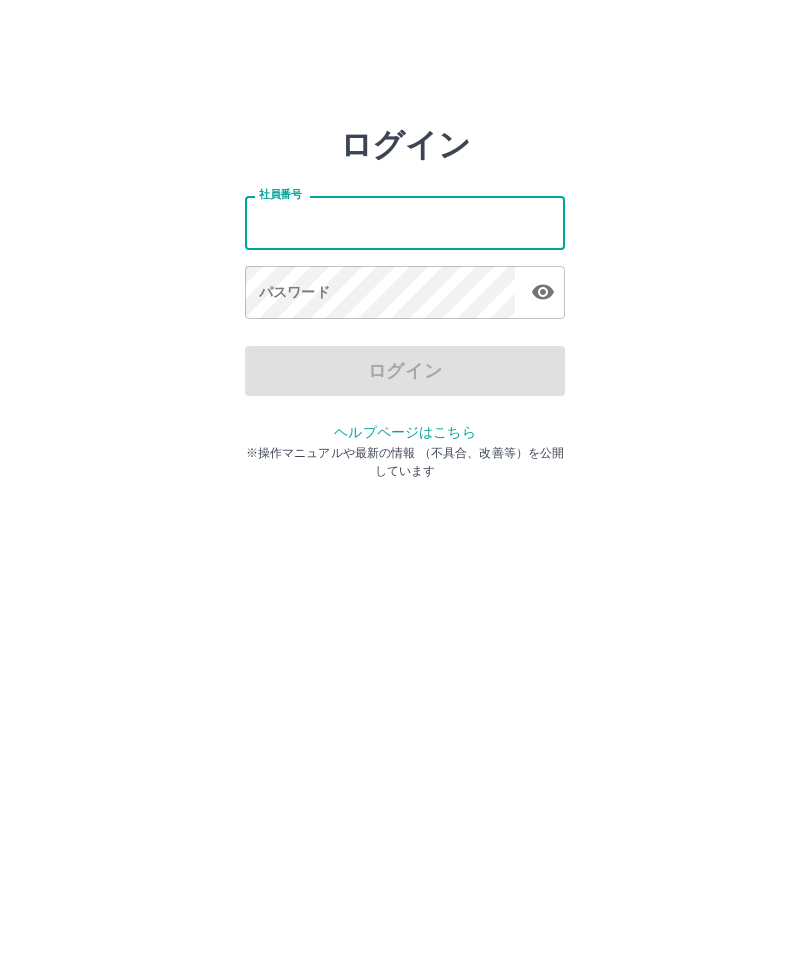 scroll, scrollTop: 0, scrollLeft: 0, axis: both 